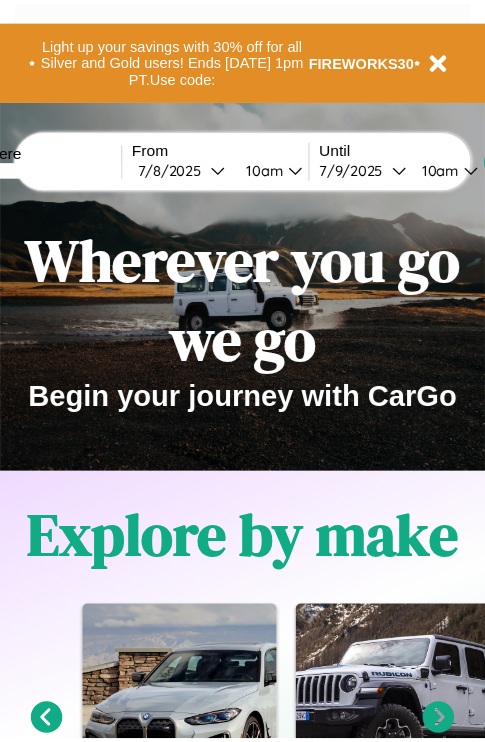 scroll, scrollTop: 0, scrollLeft: 0, axis: both 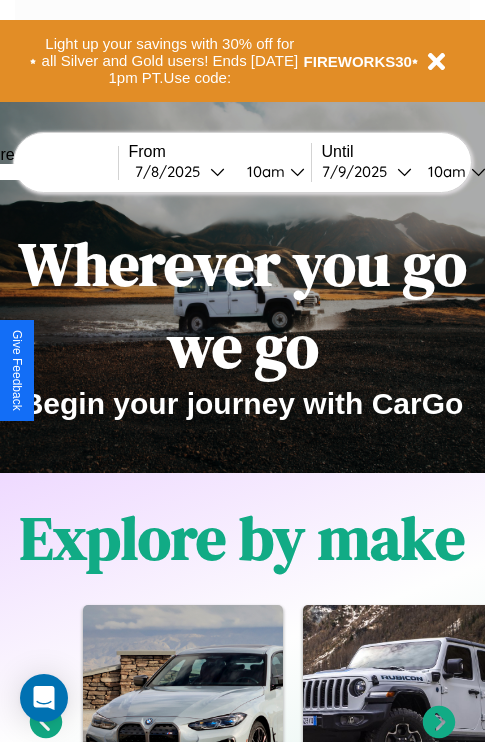 click at bounding box center (43, 172) 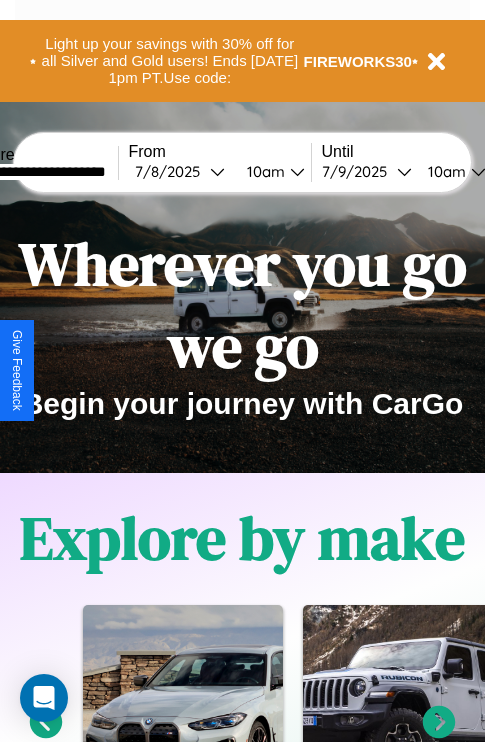 type on "**********" 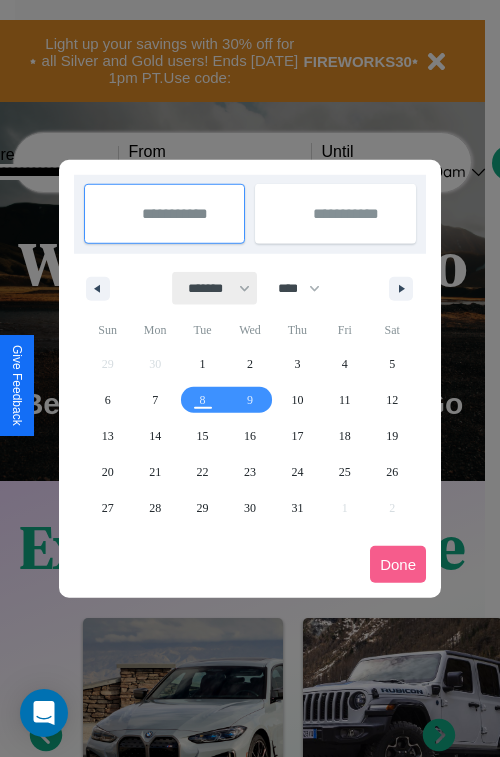 click on "******* ******** ***** ***** *** **** **** ****** ********* ******* ******** ********" at bounding box center (215, 288) 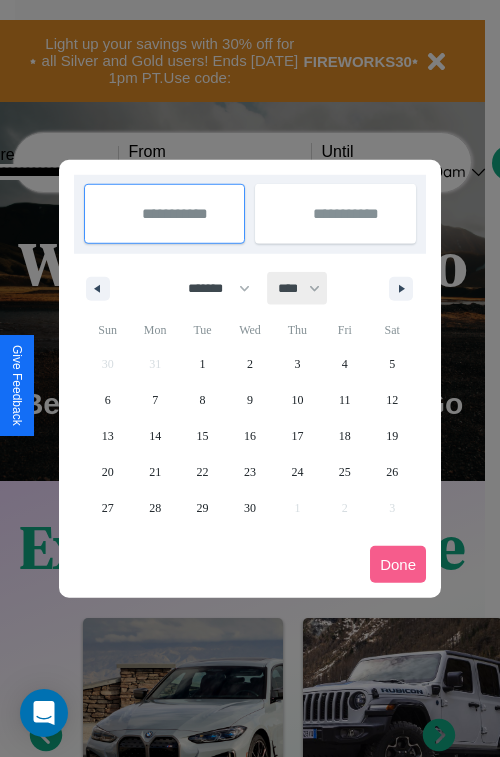 click on "**** **** **** **** **** **** **** **** **** **** **** **** **** **** **** **** **** **** **** **** **** **** **** **** **** **** **** **** **** **** **** **** **** **** **** **** **** **** **** **** **** **** **** **** **** **** **** **** **** **** **** **** **** **** **** **** **** **** **** **** **** **** **** **** **** **** **** **** **** **** **** **** **** **** **** **** **** **** **** **** **** **** **** **** **** **** **** **** **** **** **** **** **** **** **** **** **** **** **** **** **** **** **** **** **** **** **** **** **** **** **** **** **** **** **** **** **** **** **** **** ****" at bounding box center (298, 288) 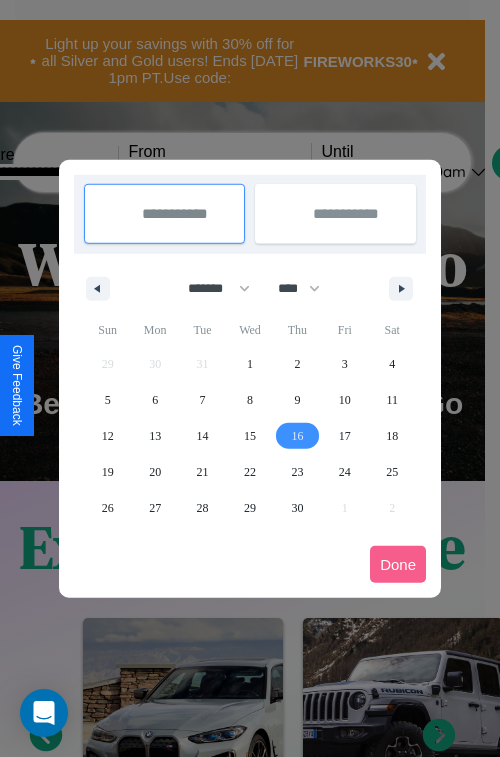 click on "16" at bounding box center [297, 436] 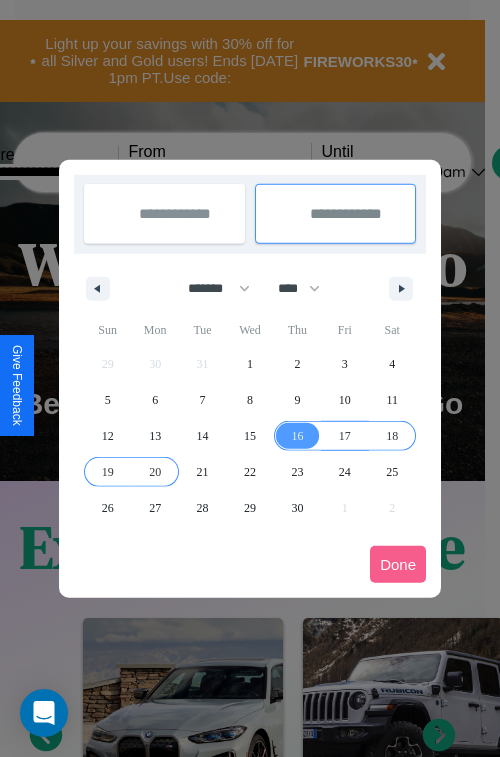 click on "20" at bounding box center [155, 472] 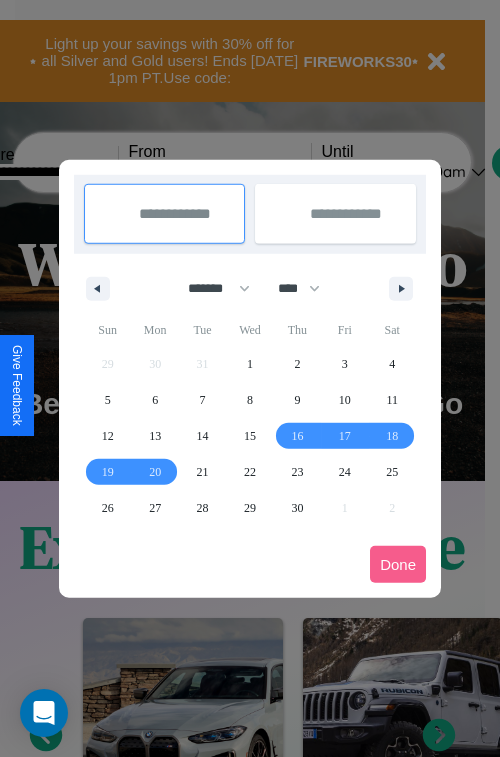 type on "**********" 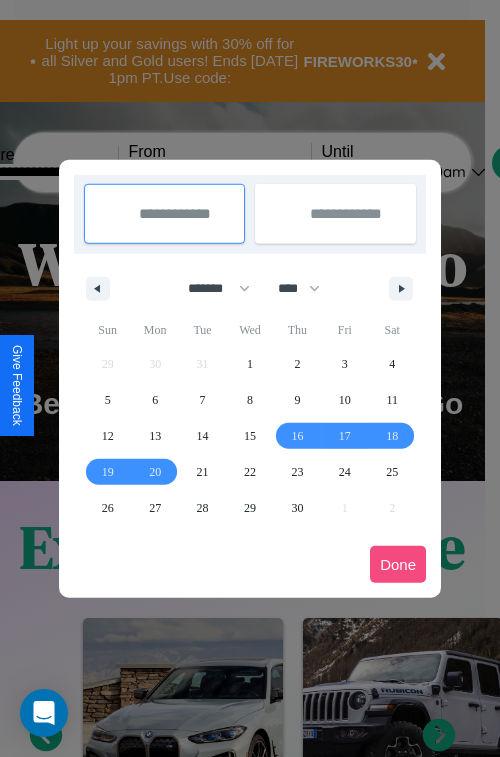 click on "Done" at bounding box center (398, 564) 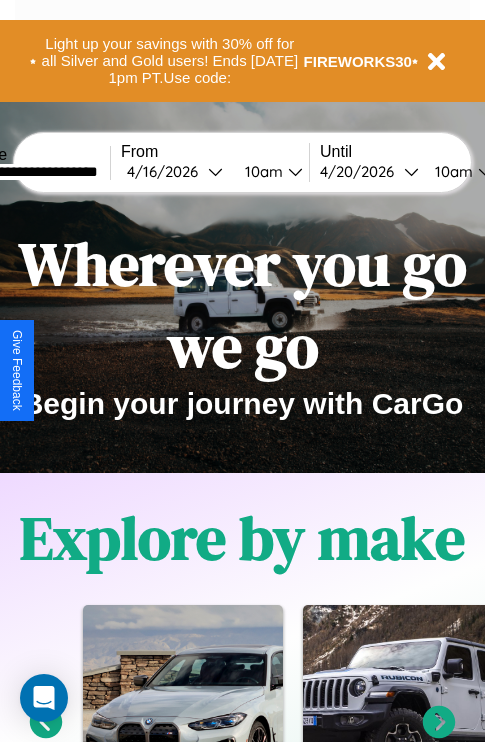 scroll, scrollTop: 0, scrollLeft: 76, axis: horizontal 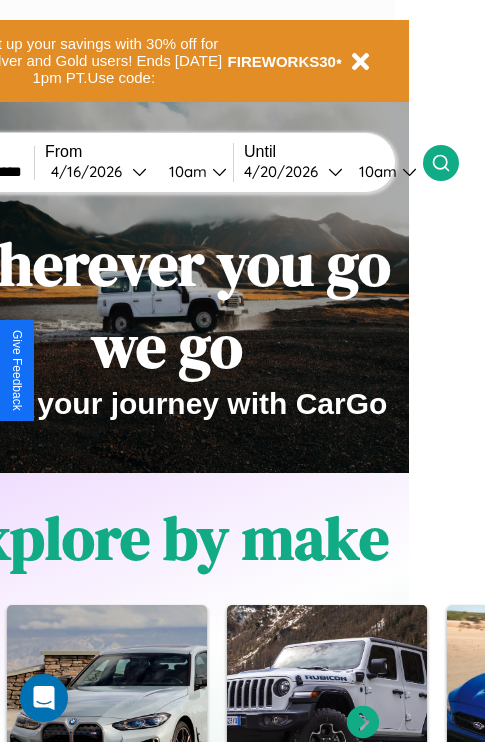 click 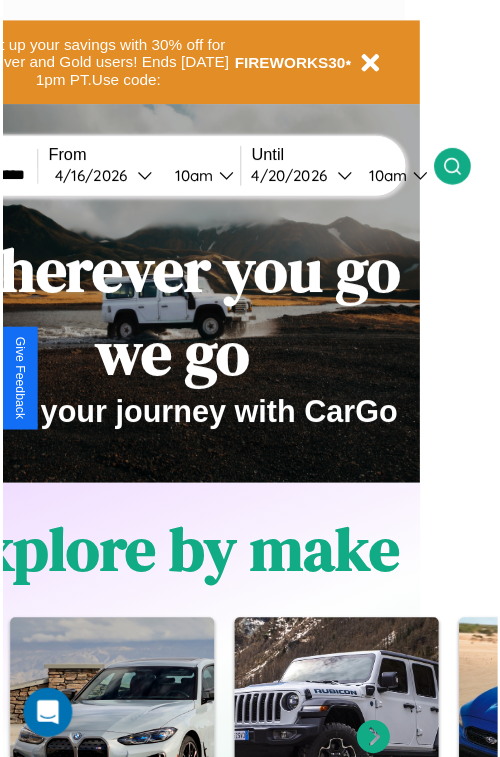 scroll, scrollTop: 0, scrollLeft: 0, axis: both 